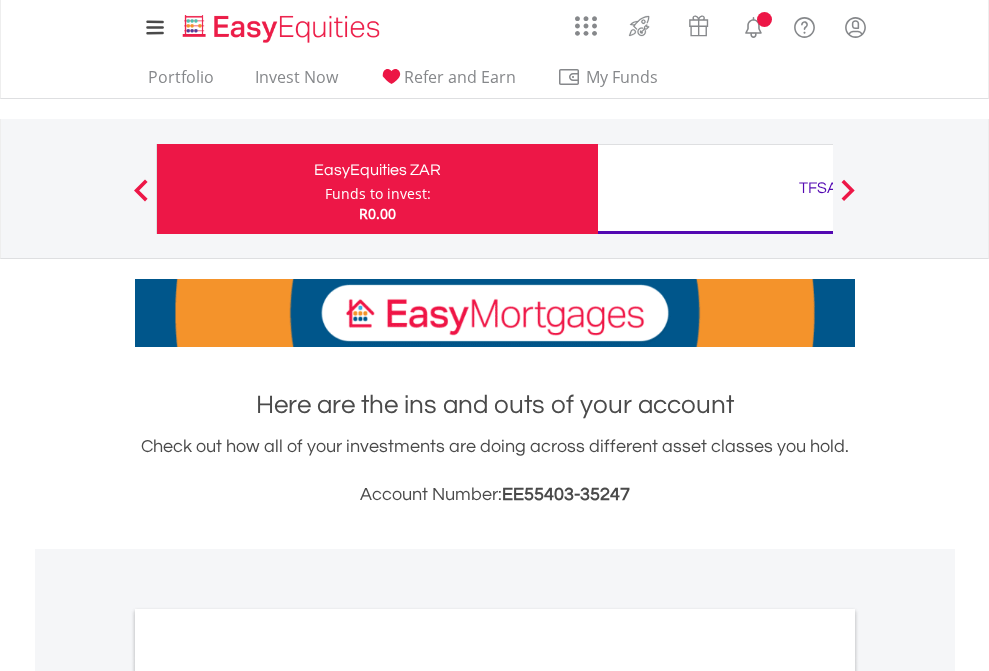 scroll, scrollTop: 0, scrollLeft: 0, axis: both 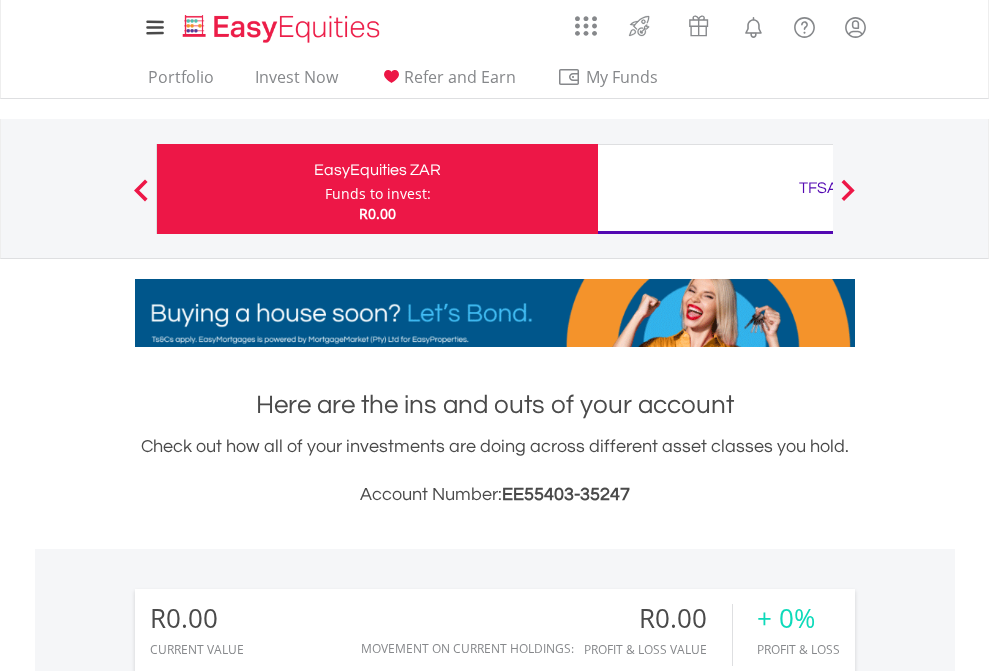 click on "Funds to invest:" at bounding box center (378, 194) 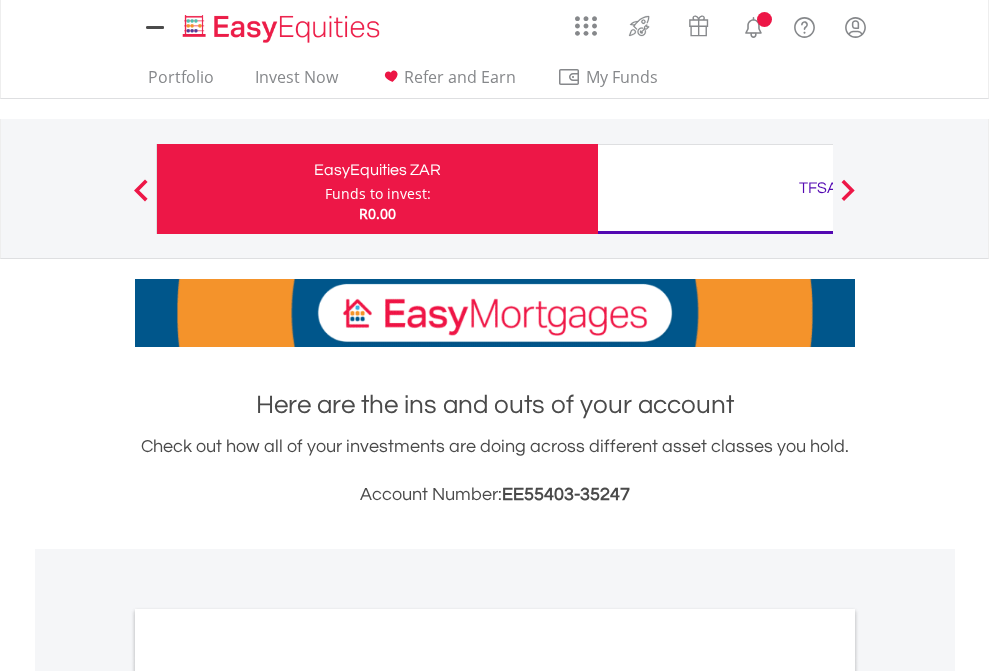 scroll, scrollTop: 0, scrollLeft: 0, axis: both 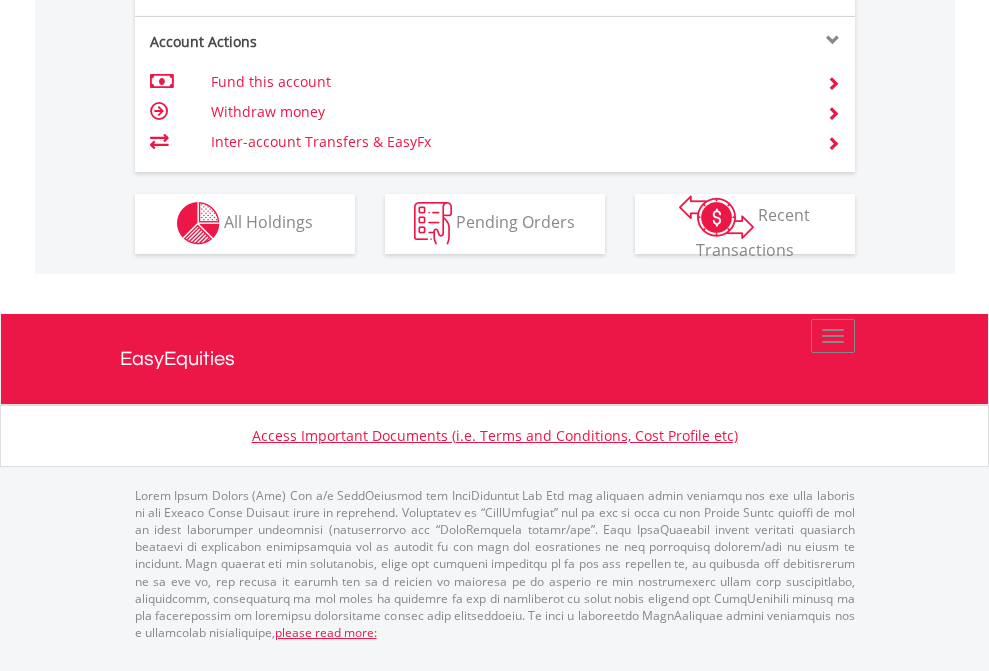 click on "Investment types" at bounding box center (706, -353) 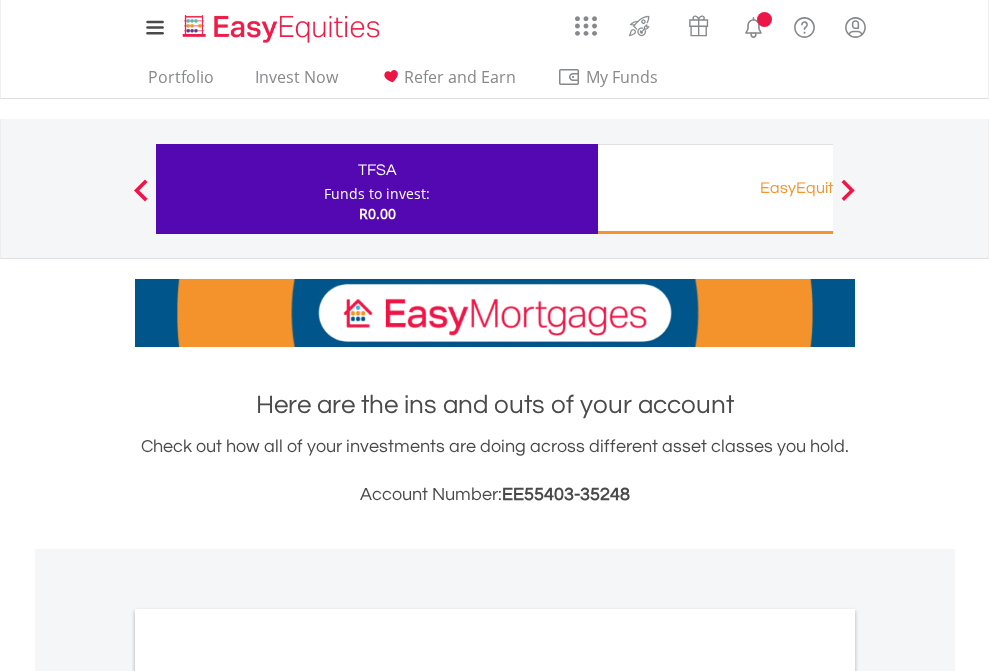 scroll, scrollTop: 0, scrollLeft: 0, axis: both 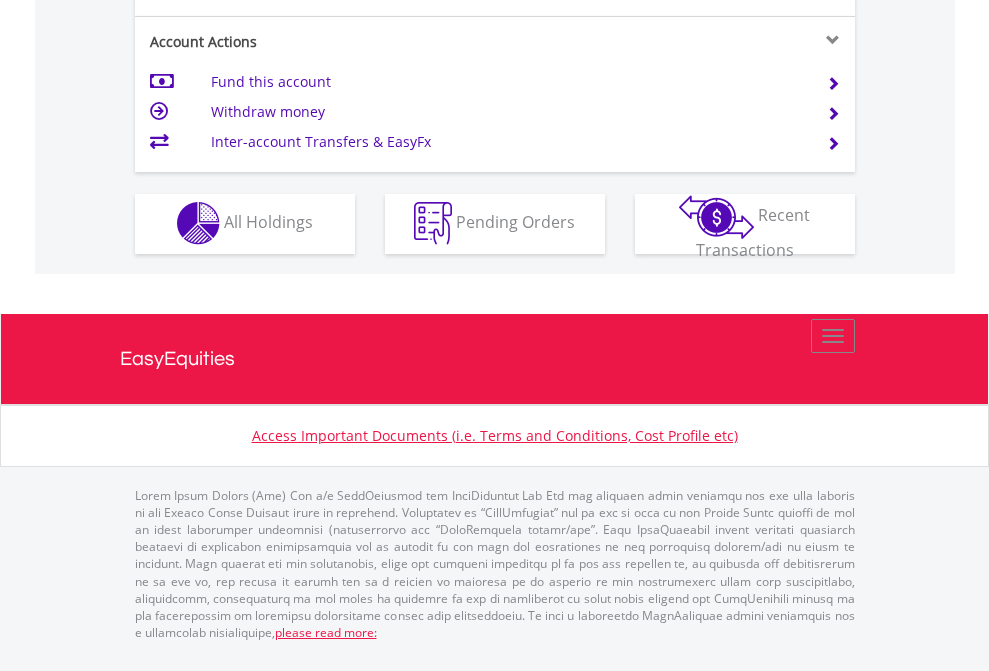 click on "Investment types" at bounding box center (706, -353) 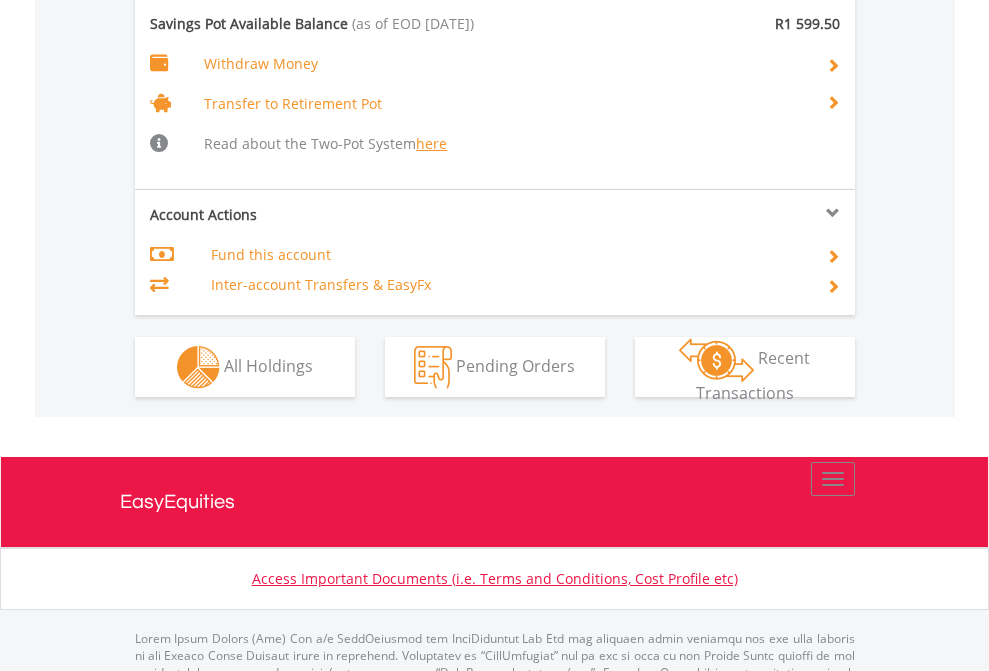 scroll, scrollTop: 2013, scrollLeft: 0, axis: vertical 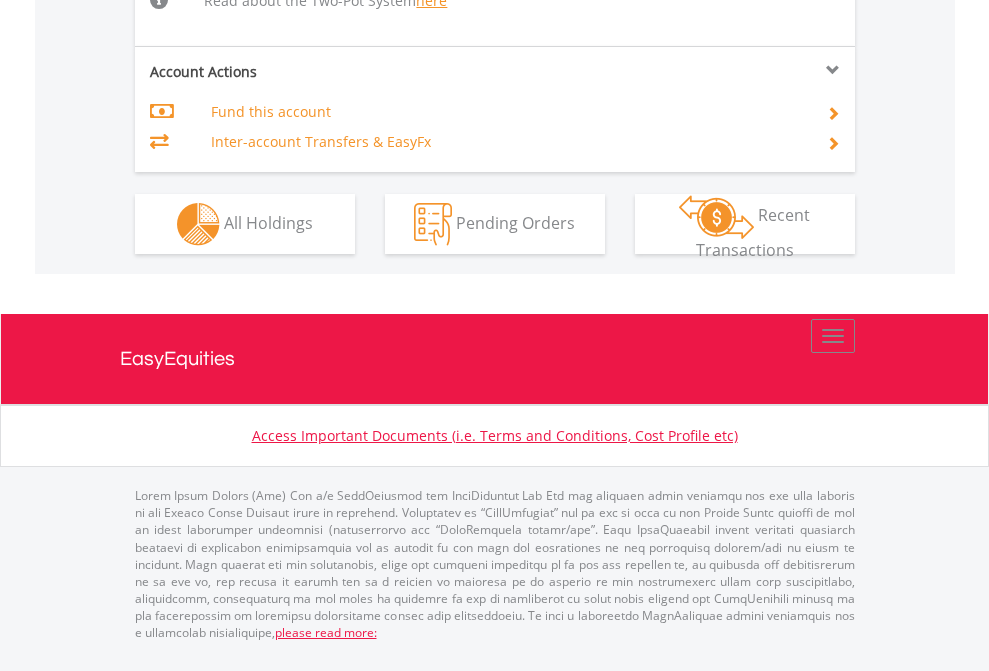 click on "Investment types" at bounding box center [706, -498] 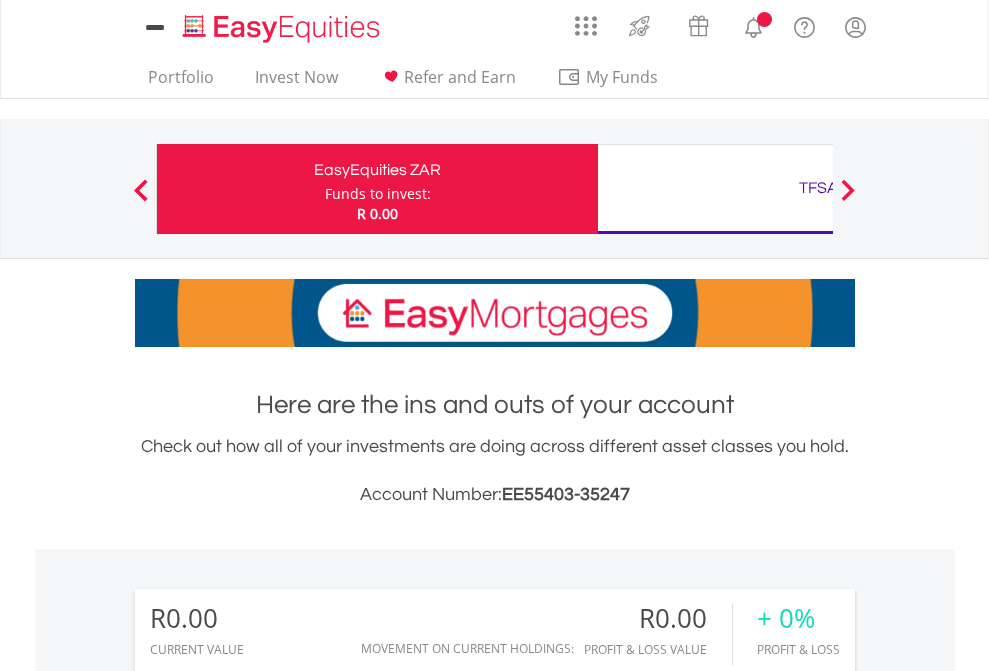 scroll, scrollTop: 0, scrollLeft: 0, axis: both 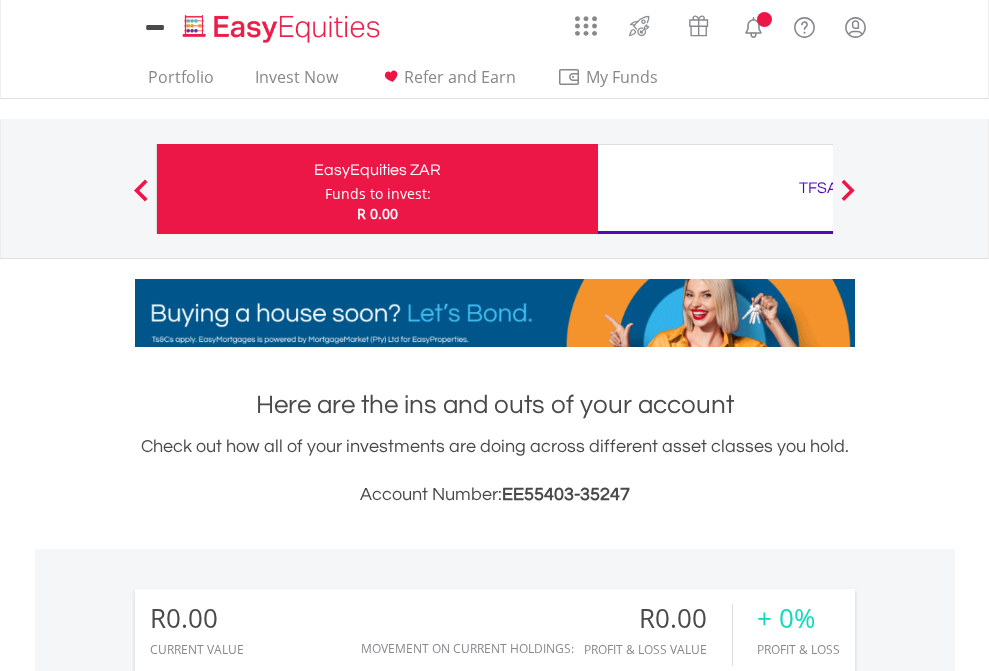 click on "All Holdings" at bounding box center (268, 1442) 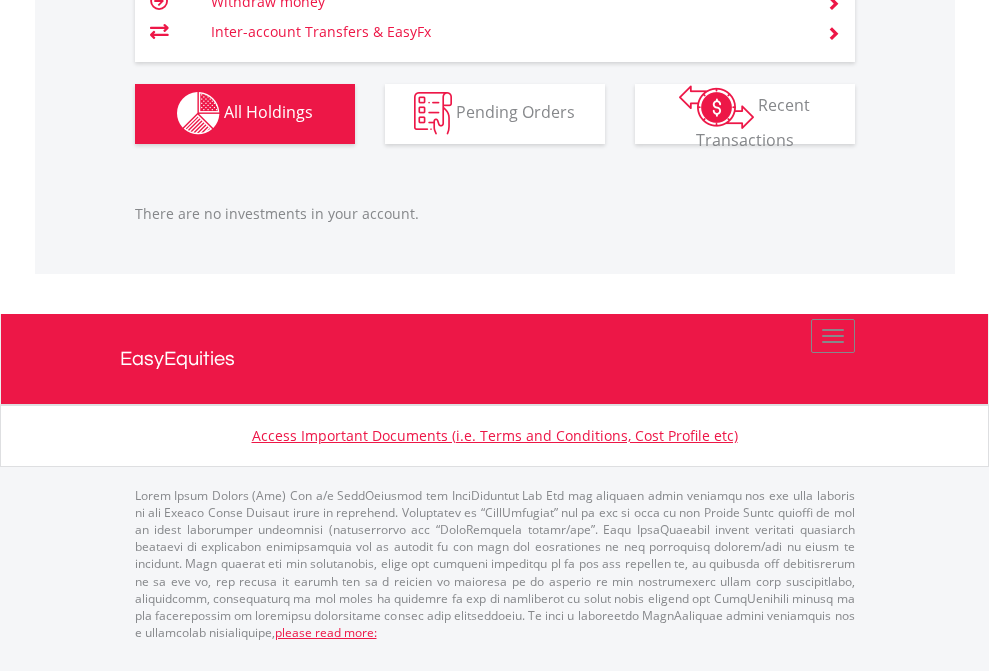 scroll, scrollTop: 1980, scrollLeft: 0, axis: vertical 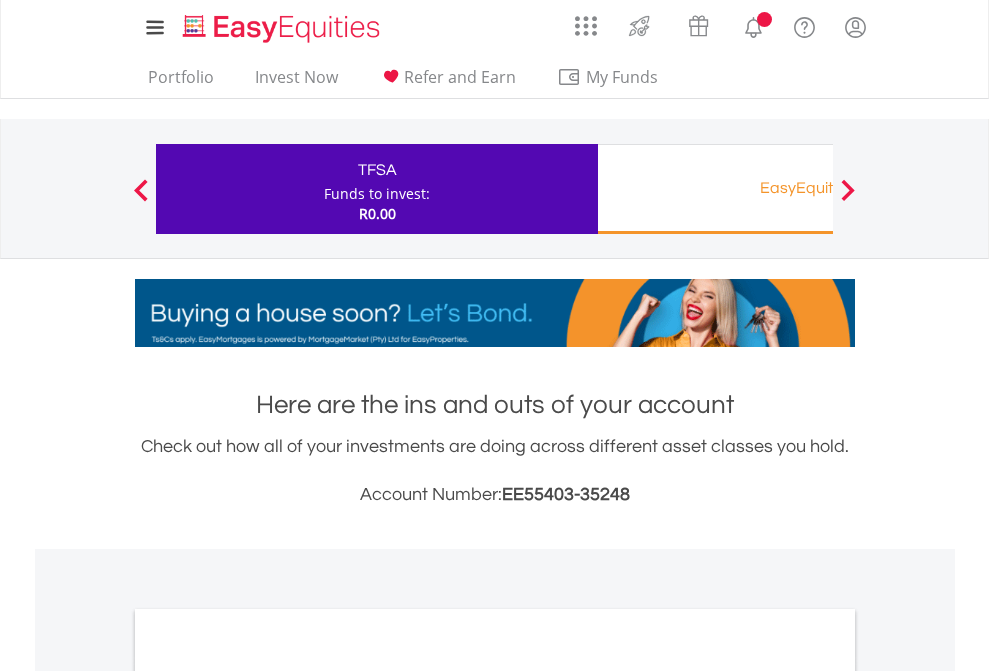 click on "All Holdings" at bounding box center (268, 1096) 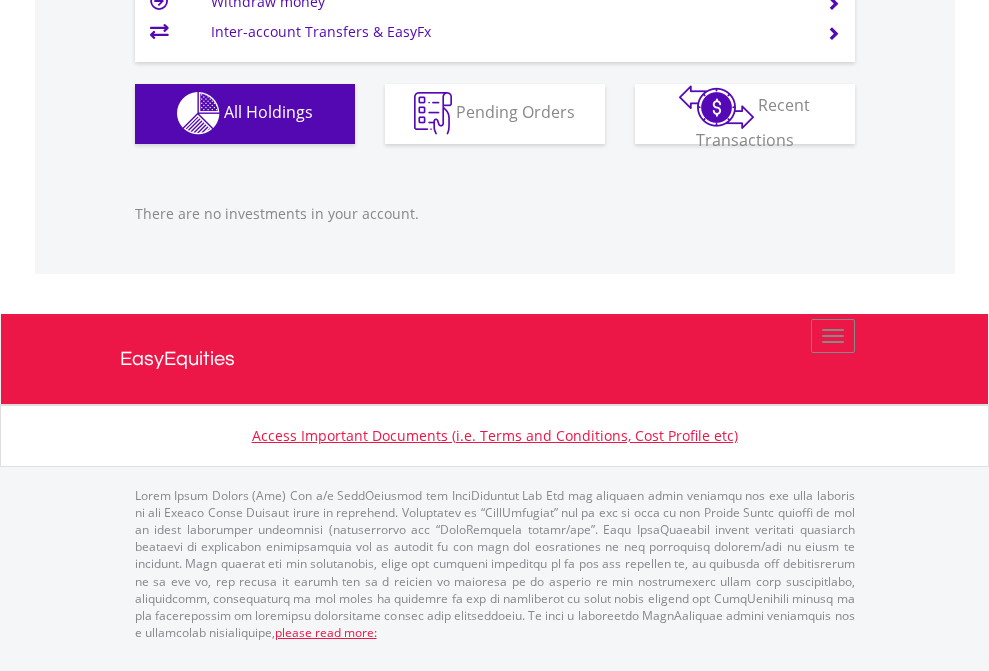 scroll, scrollTop: 1980, scrollLeft: 0, axis: vertical 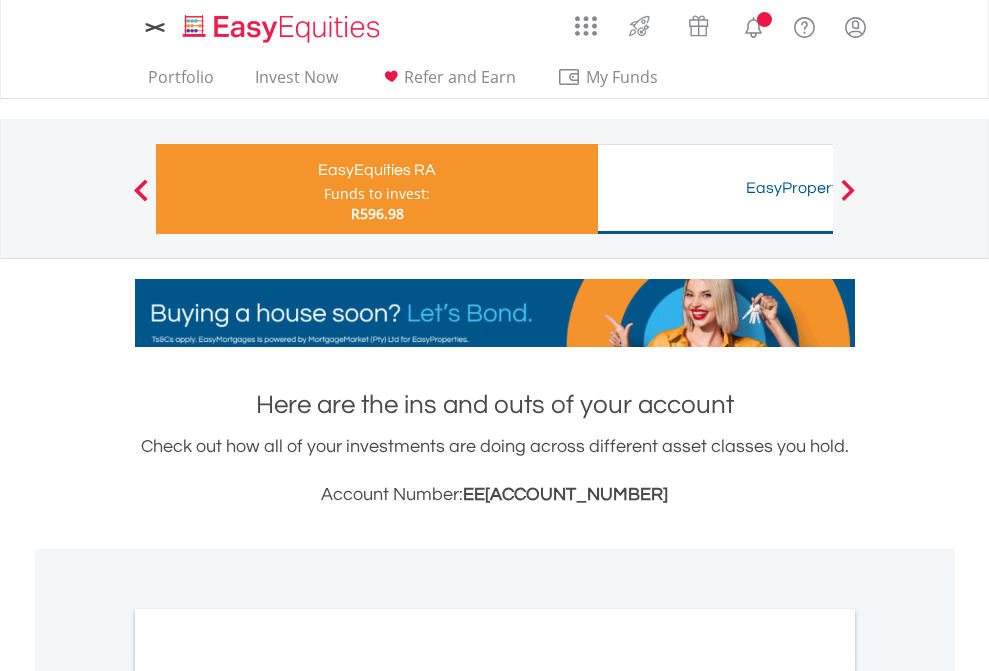 click on "All Holdings" at bounding box center (268, 1066) 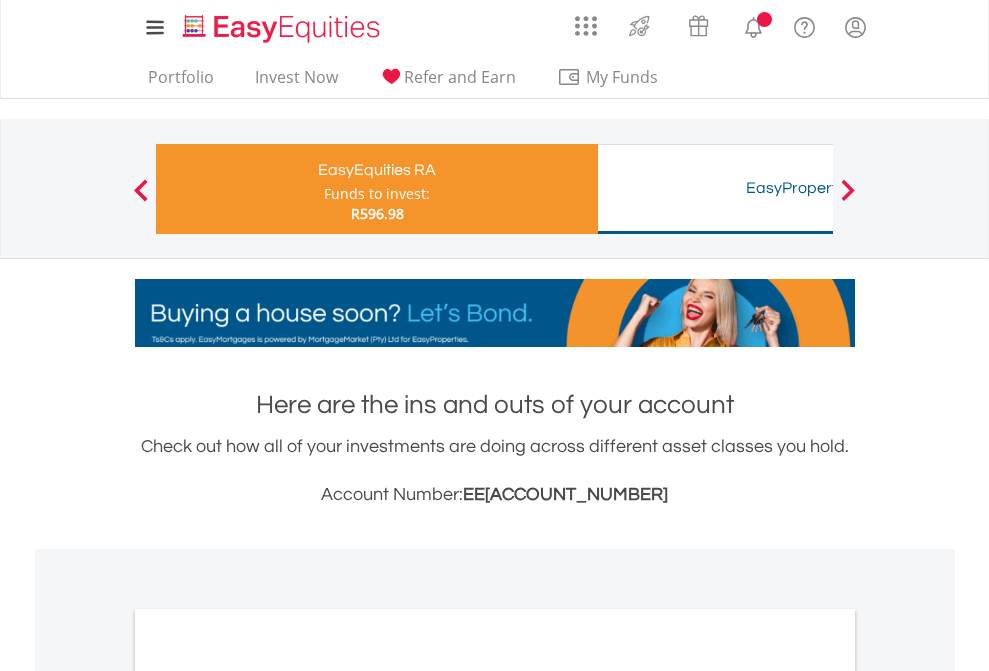 scroll, scrollTop: 1202, scrollLeft: 0, axis: vertical 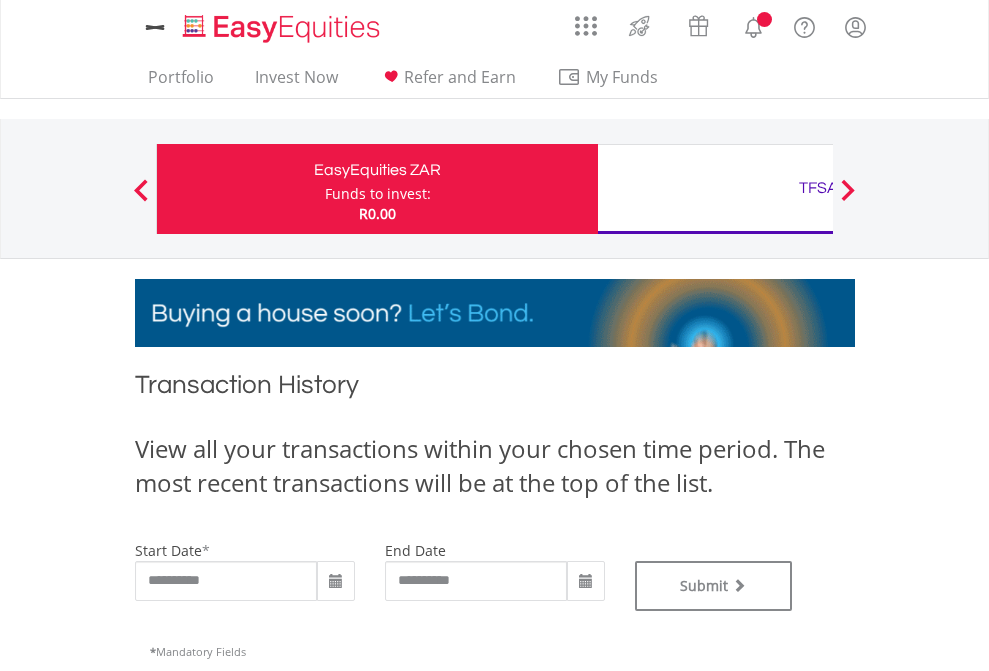 type on "**********" 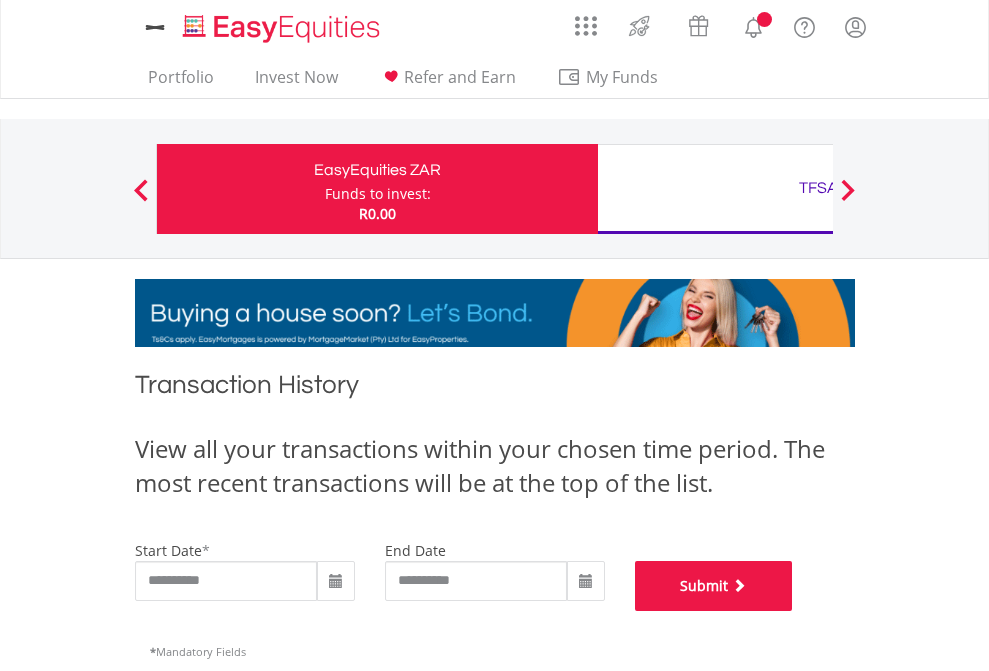 click on "Submit" at bounding box center [714, 586] 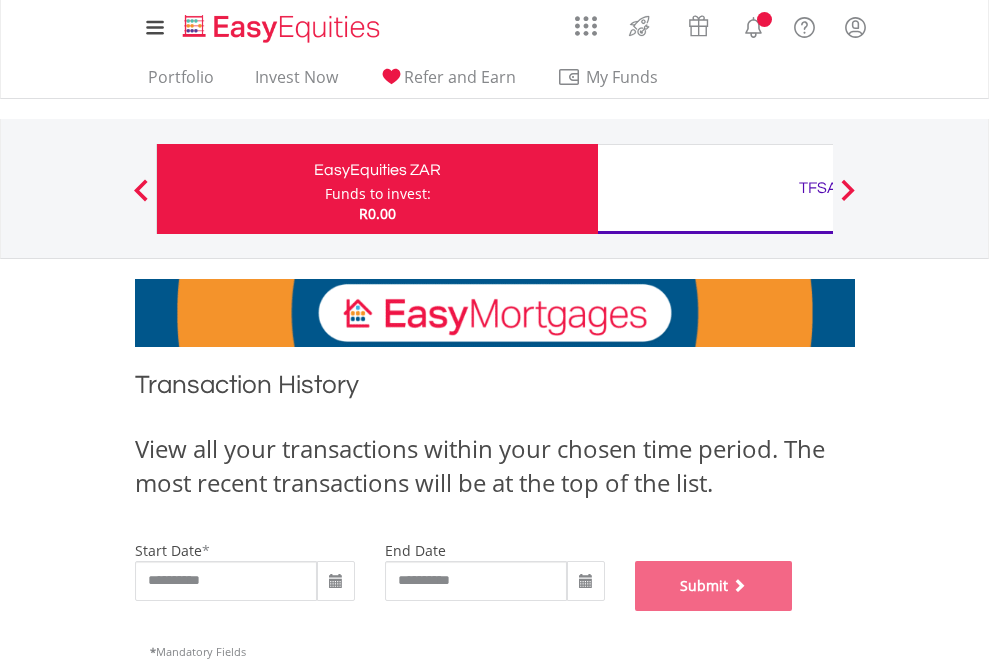 scroll, scrollTop: 811, scrollLeft: 0, axis: vertical 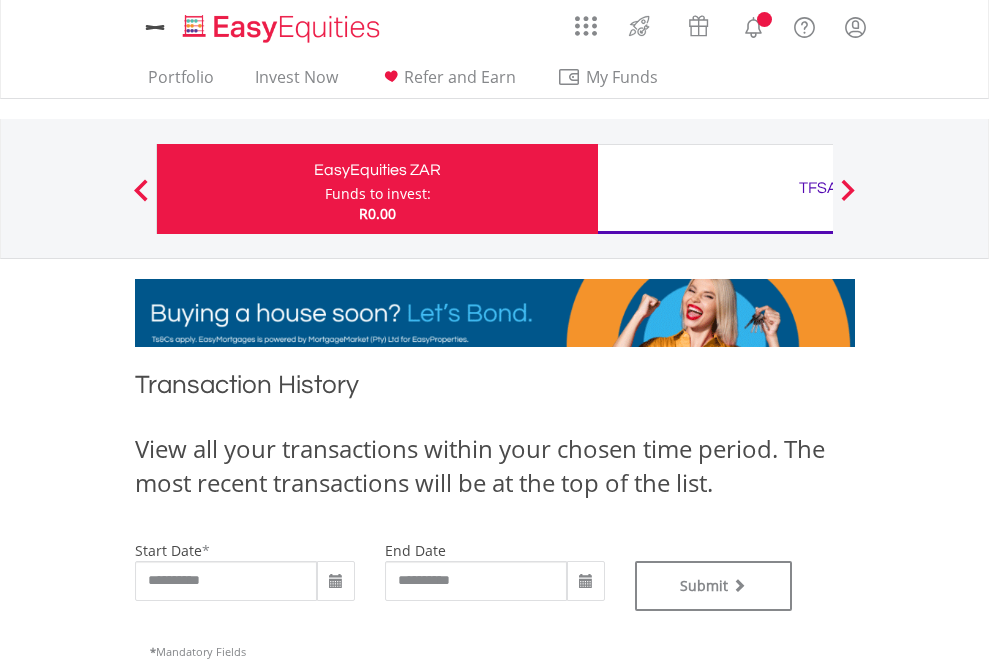 click on "TFSA" at bounding box center (818, 188) 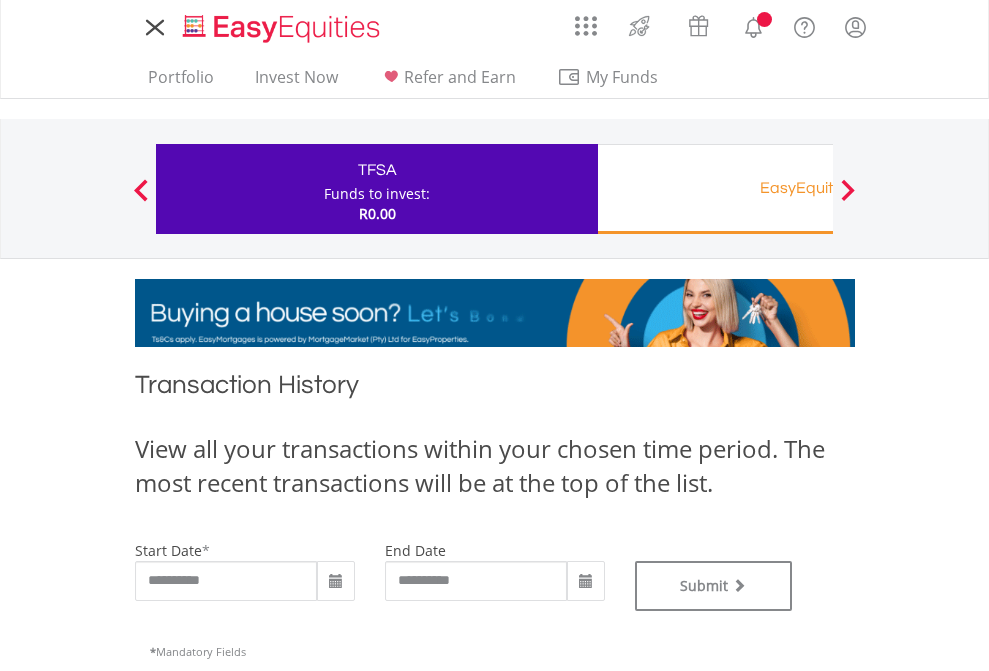 scroll, scrollTop: 0, scrollLeft: 0, axis: both 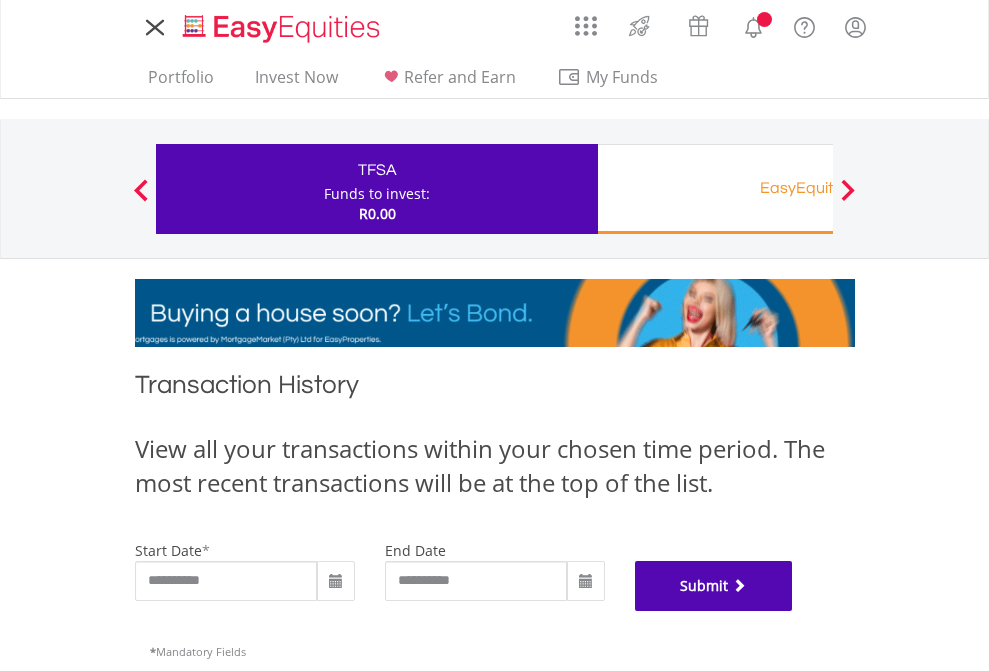 click on "Submit" at bounding box center (714, 586) 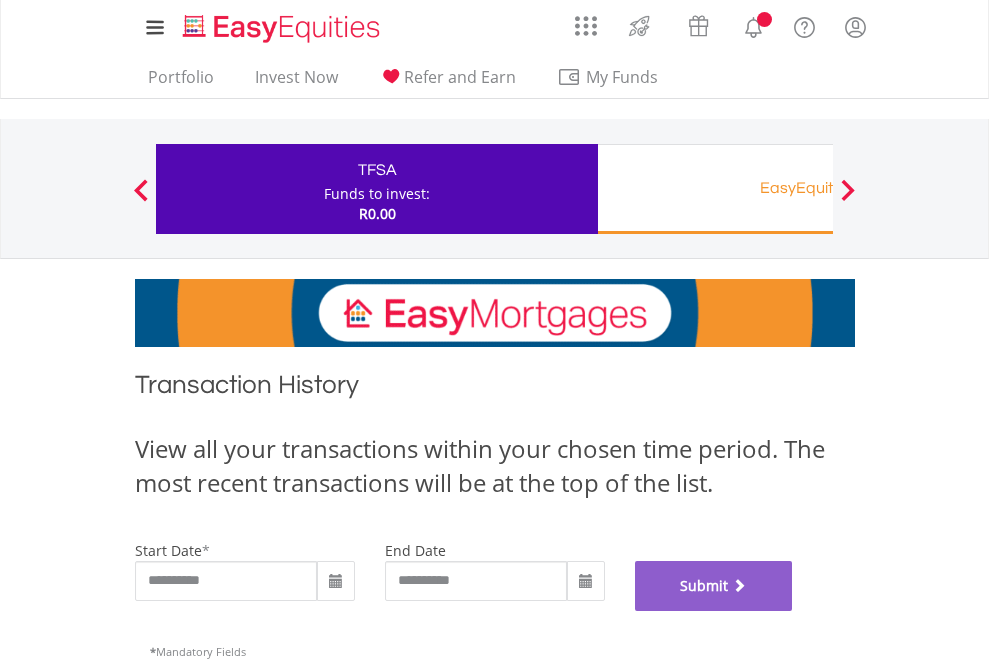 scroll, scrollTop: 811, scrollLeft: 0, axis: vertical 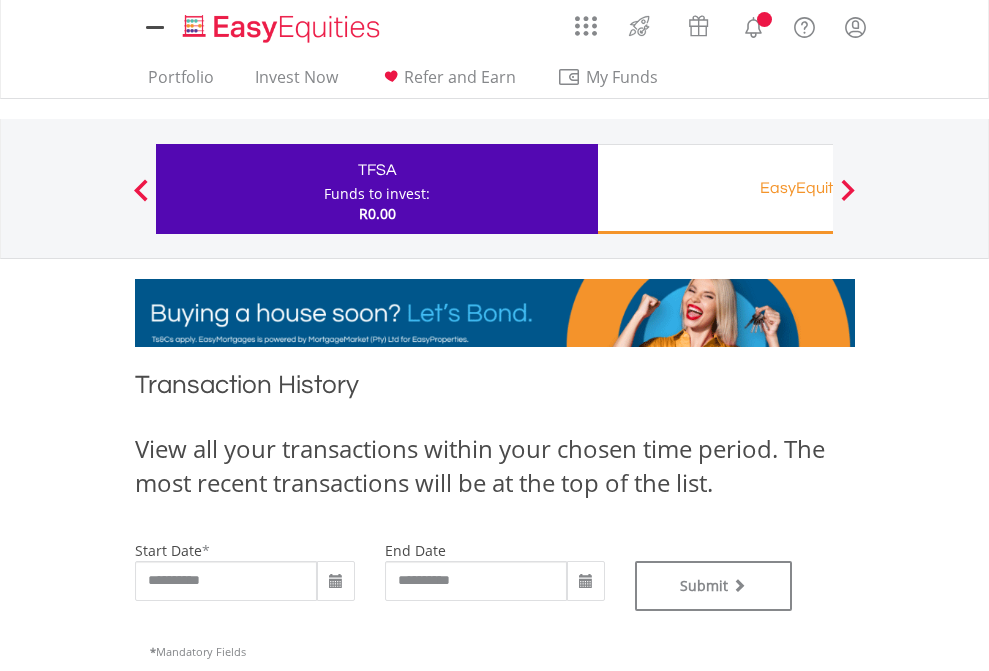 click on "EasyEquities RA" at bounding box center [818, 188] 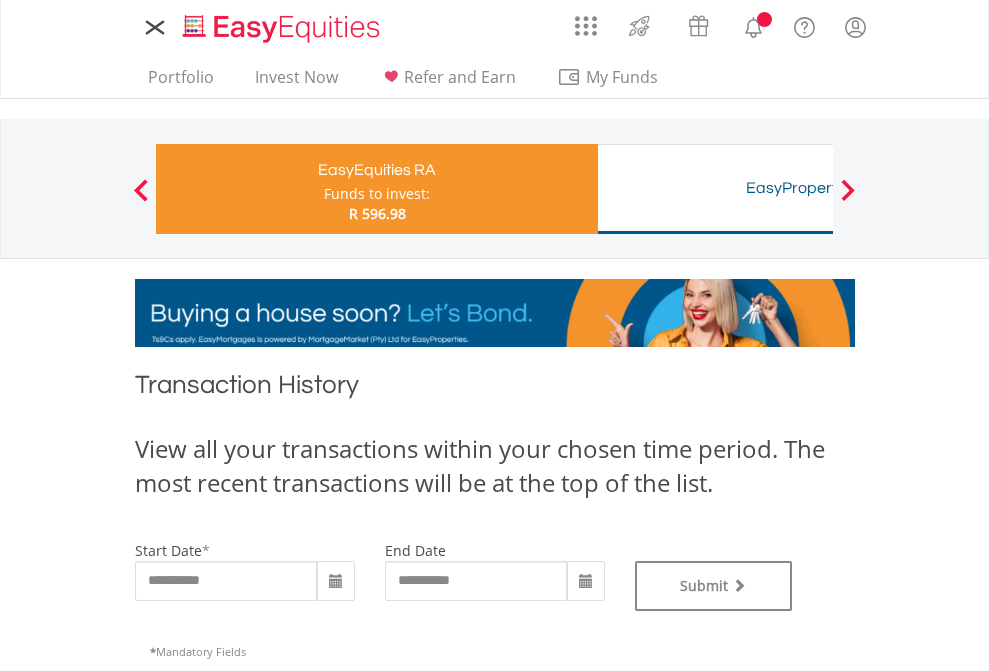 scroll, scrollTop: 0, scrollLeft: 0, axis: both 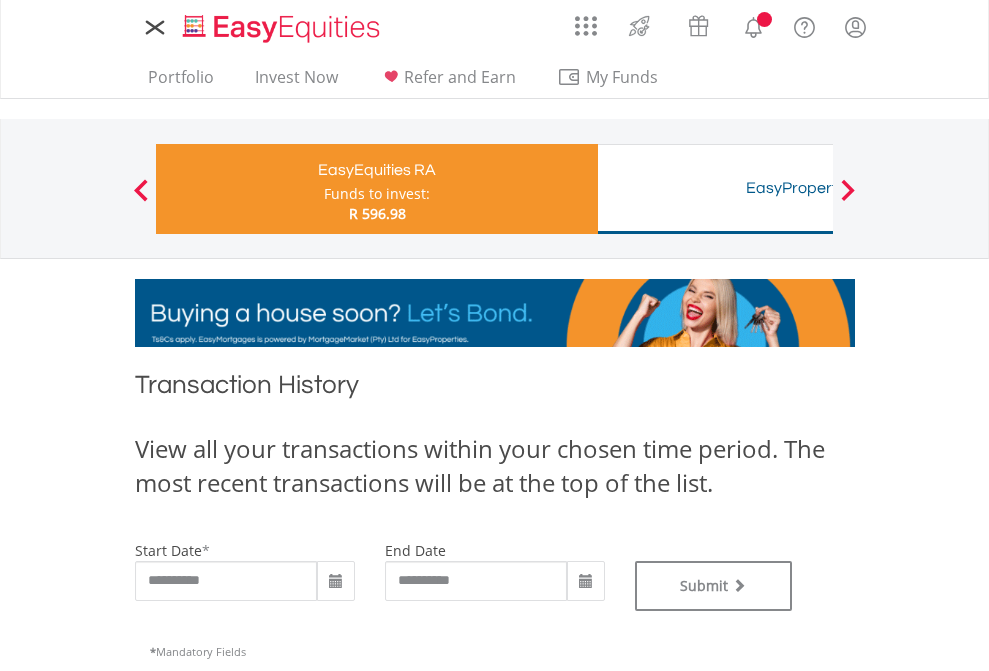 type on "**********" 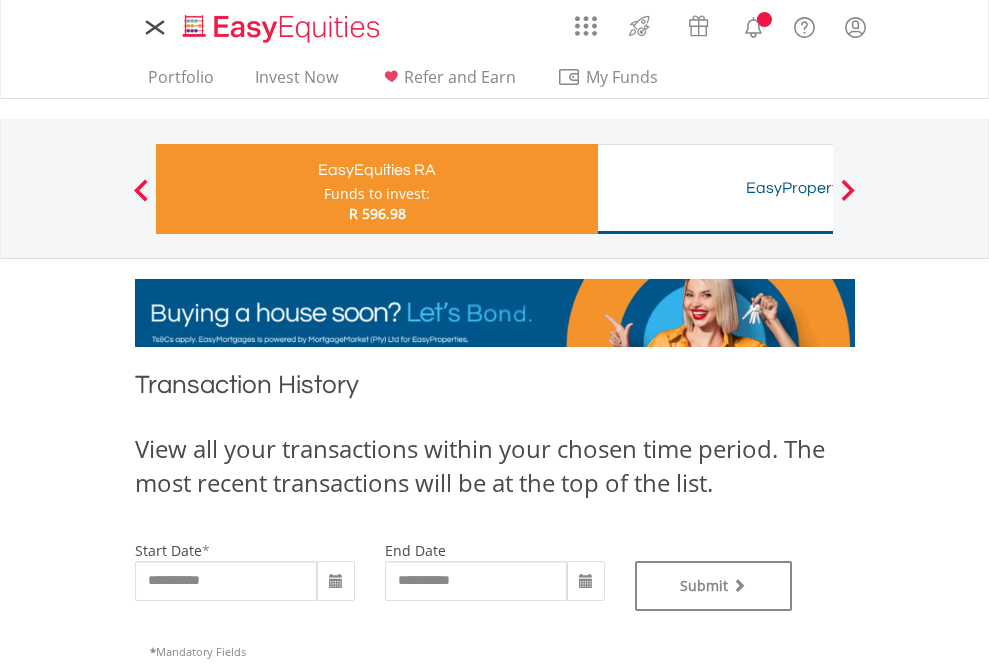 type on "**********" 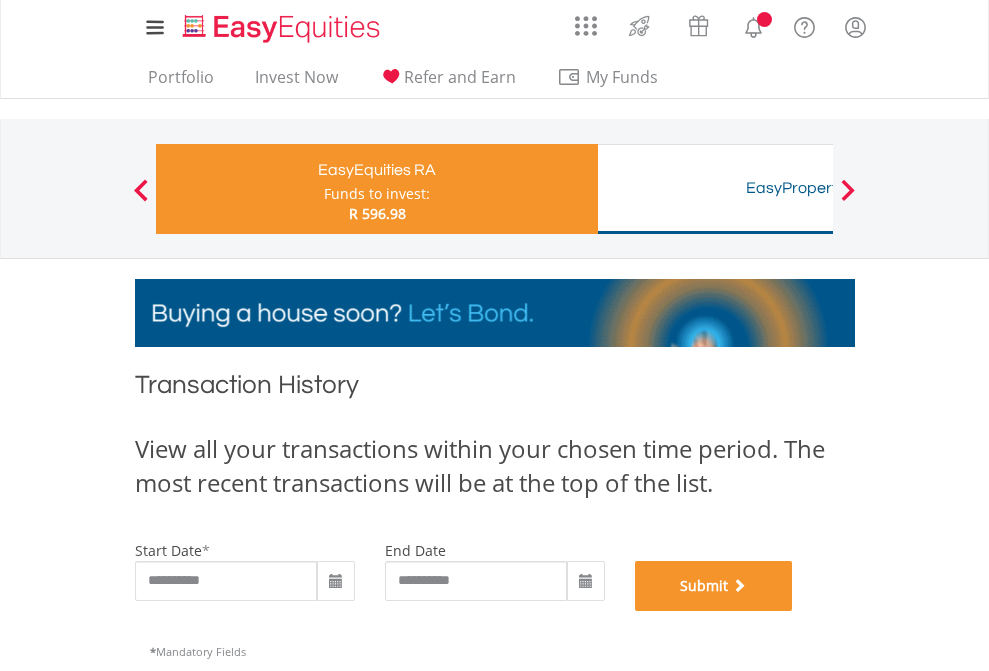 click on "Submit" at bounding box center [714, 586] 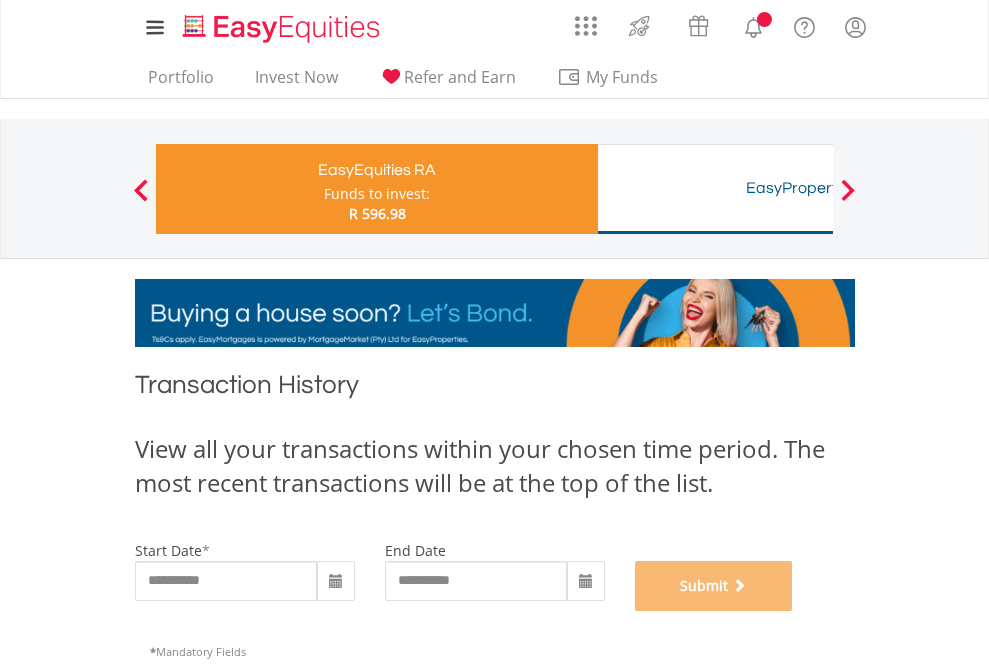scroll, scrollTop: 811, scrollLeft: 0, axis: vertical 